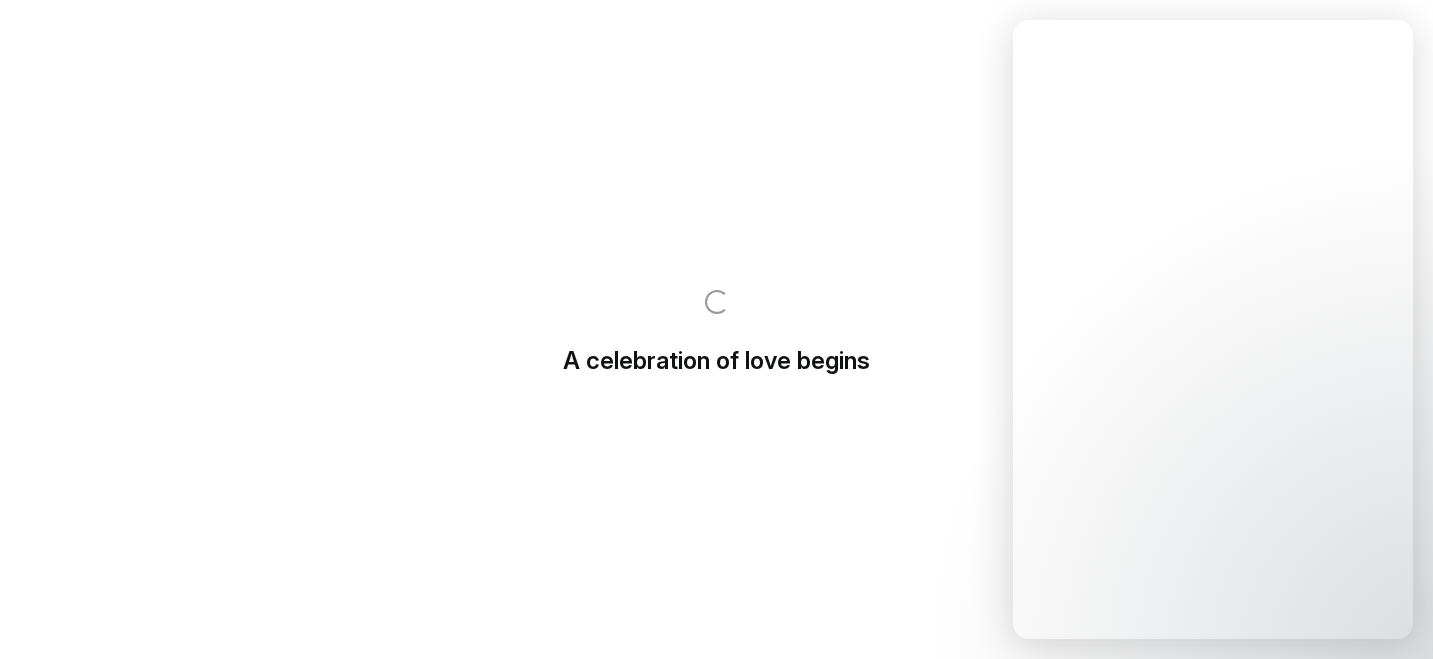 scroll, scrollTop: 0, scrollLeft: 0, axis: both 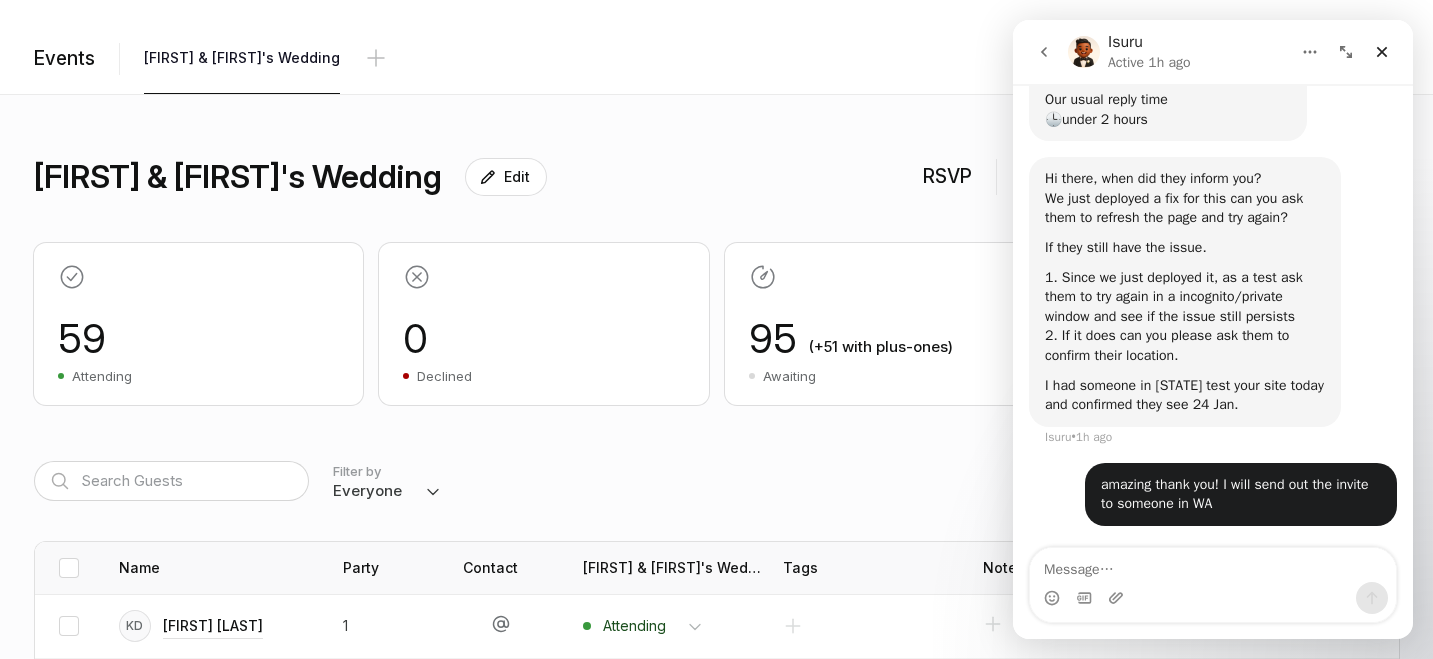 click on "Everyone
Attending
Declined
Awaiting
Not Invited" at bounding box center (387, 491) 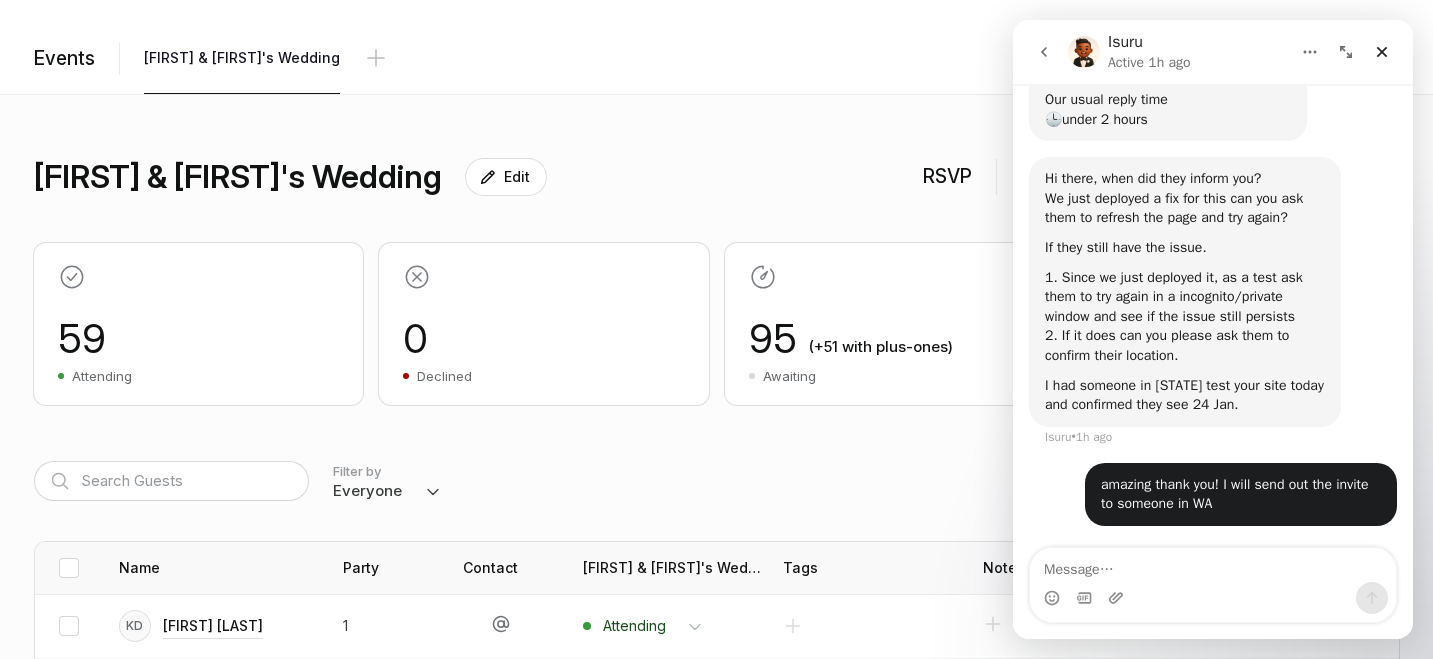 select on "attending" 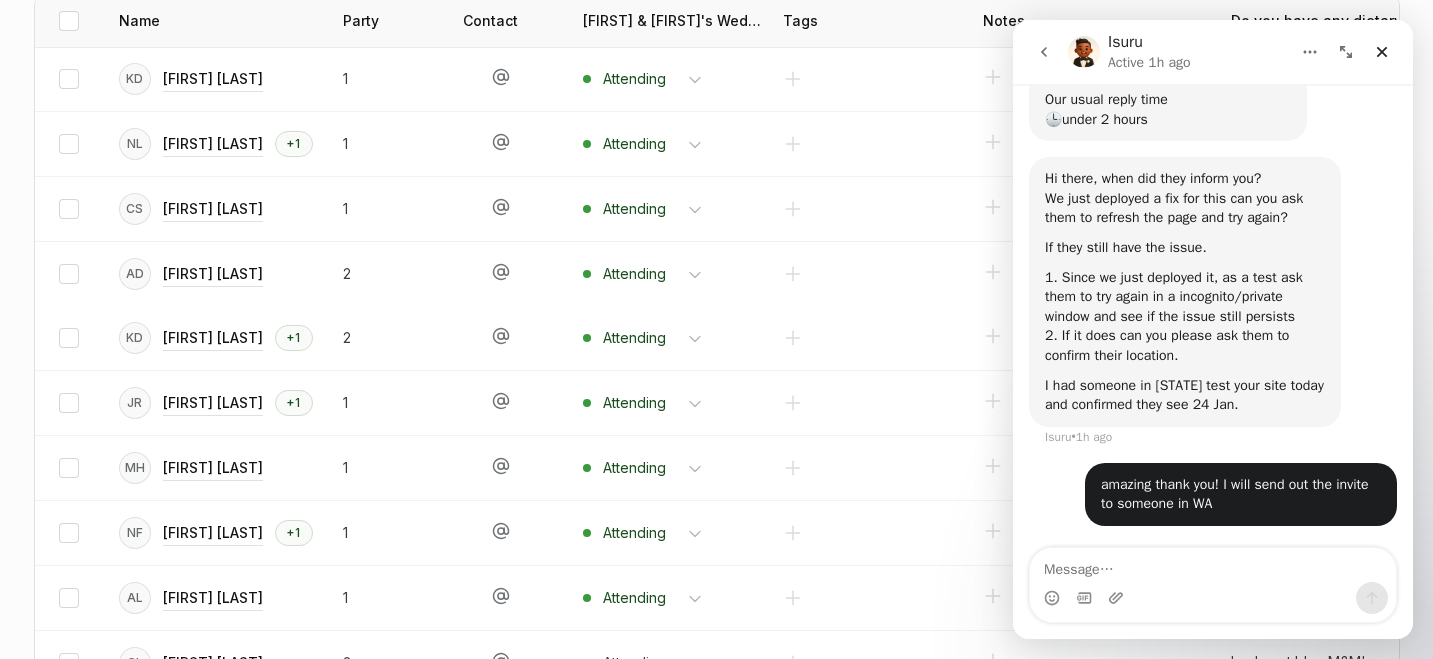 scroll, scrollTop: 621, scrollLeft: 0, axis: vertical 